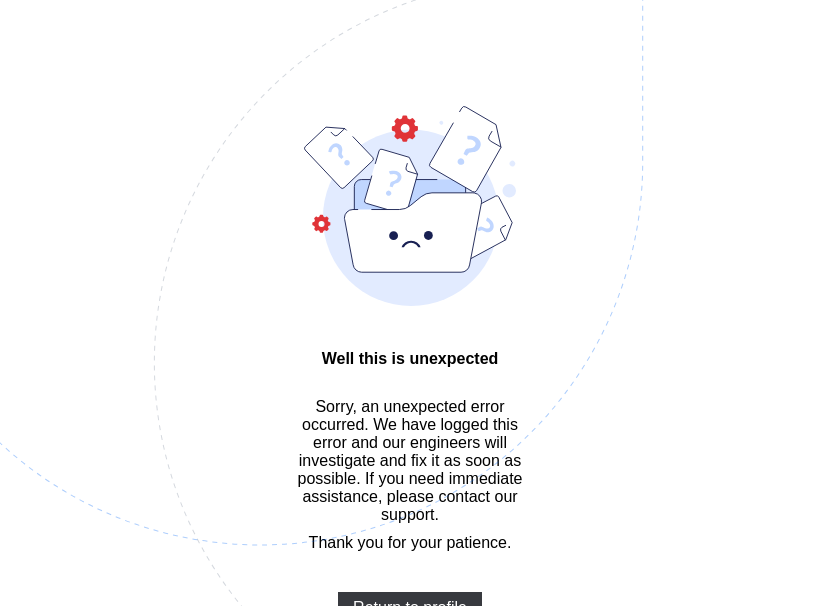 scroll, scrollTop: 0, scrollLeft: 0, axis: both 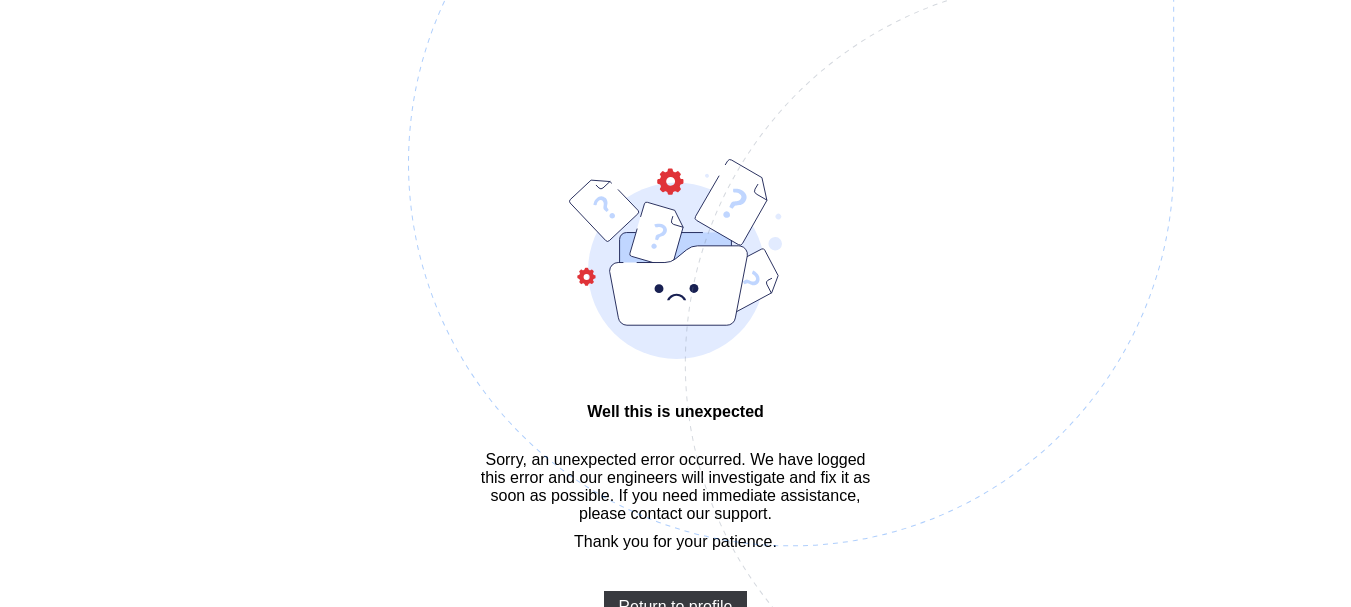 drag, startPoint x: 386, startPoint y: 356, endPoint x: 373, endPoint y: 348, distance: 15.264338 